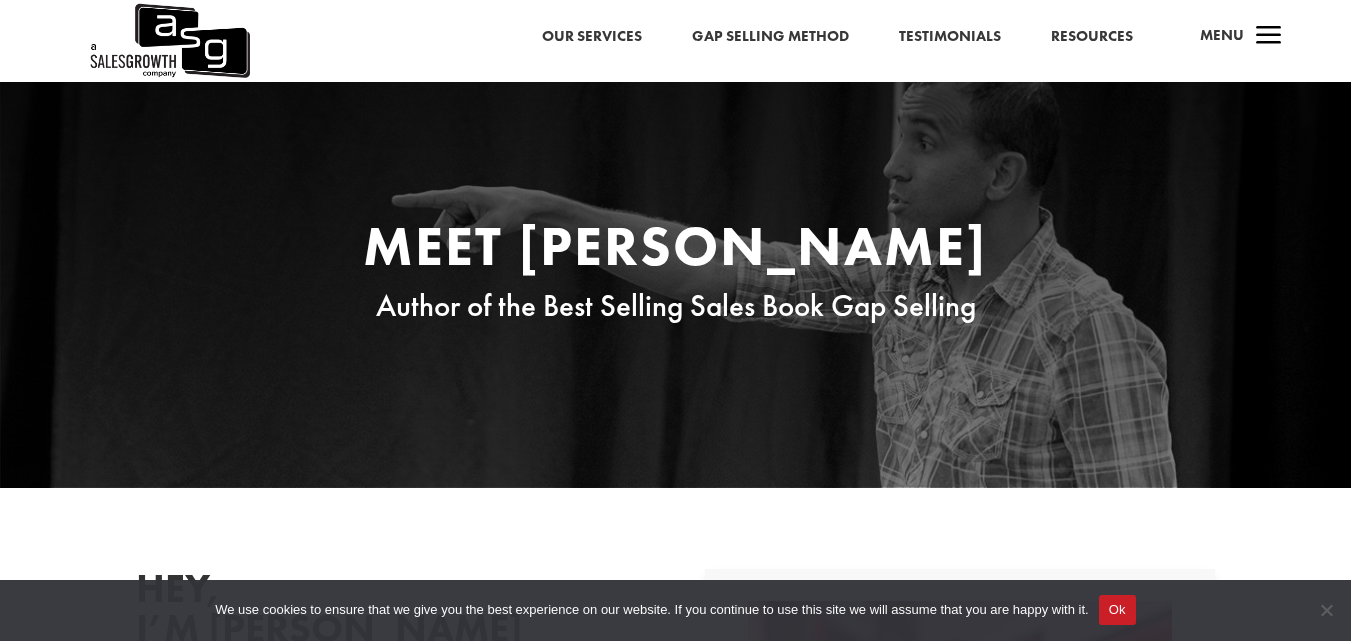 scroll, scrollTop: 0, scrollLeft: 0, axis: both 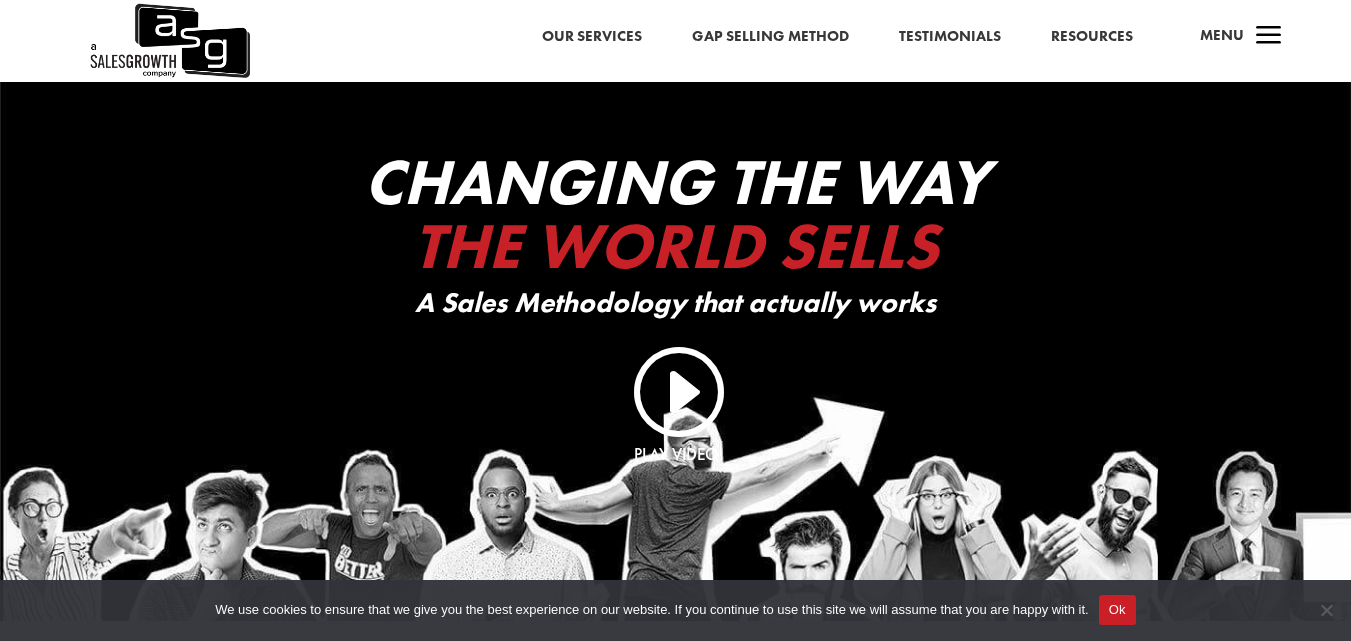 click on "Resources" at bounding box center (1092, 37) 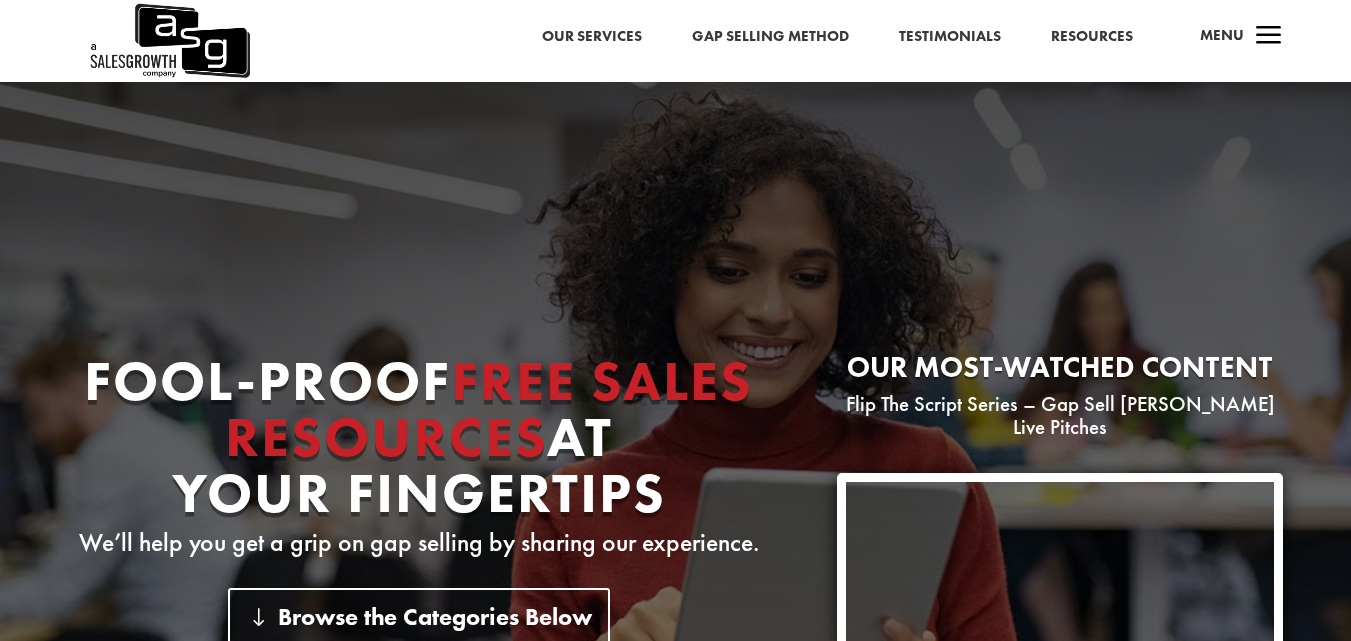 scroll, scrollTop: 0, scrollLeft: 0, axis: both 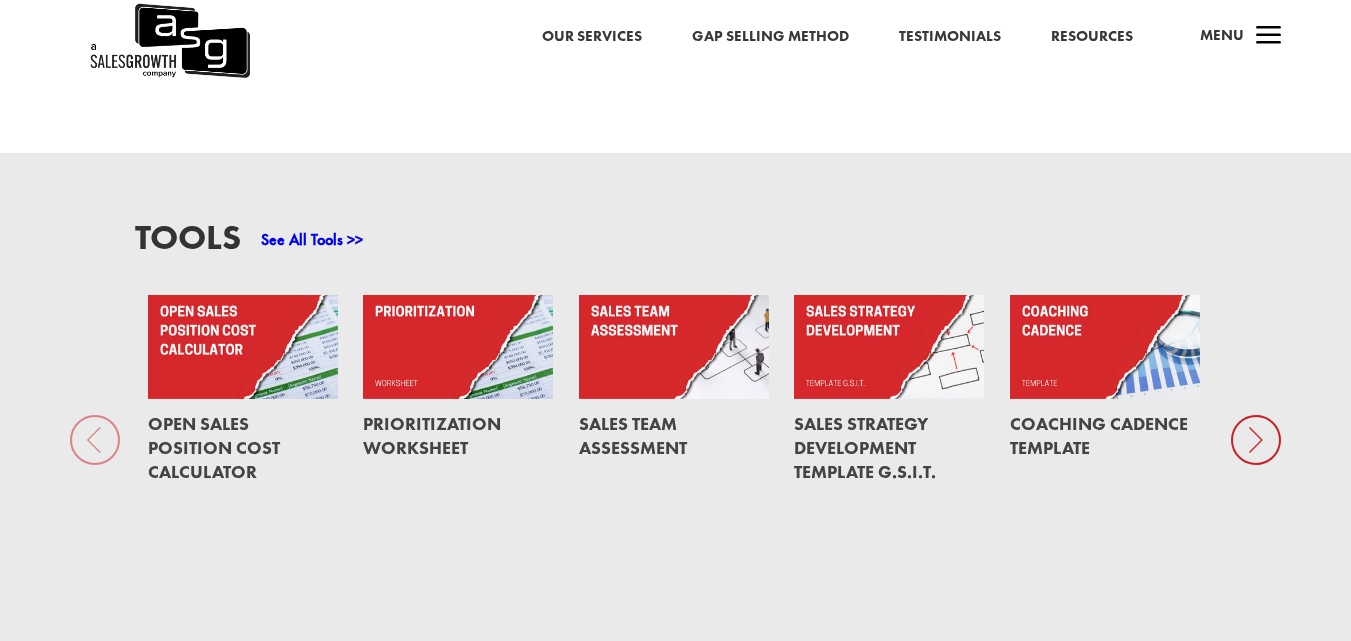 click at bounding box center [1256, 440] 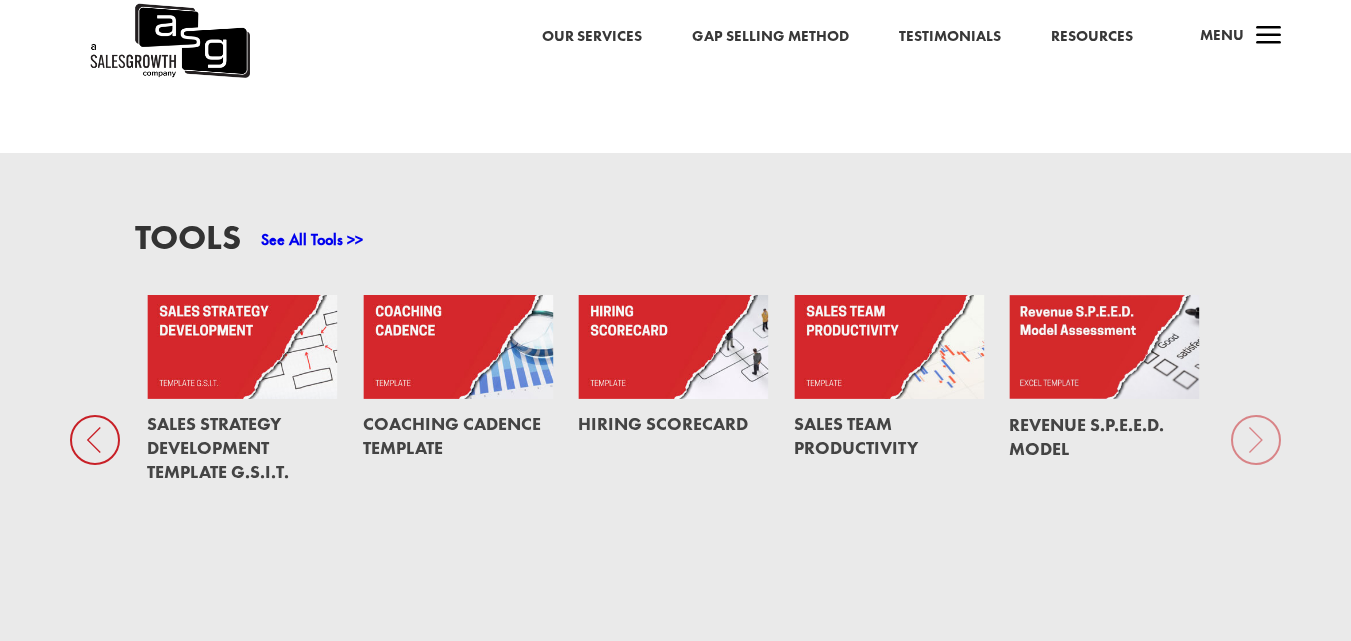 click on "Tools
See All Tools >>
Open Sales Position Cost Calculator Prioritization Worksheet Sales Team Assessment Sales Strategy Development Template G.S.I.T. Coaching Cadence Template Hiring Scorecard Sales Team Productivity Revenue S.P.E.E.D. Model" at bounding box center (675, 403) 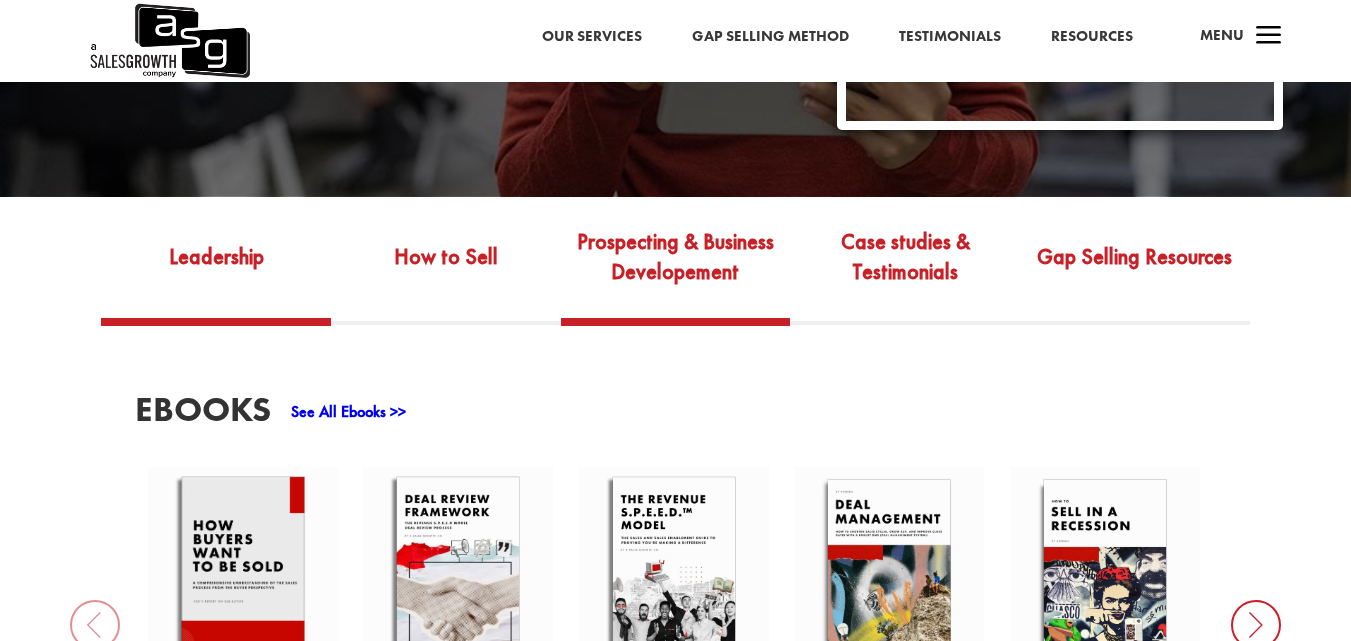 scroll, scrollTop: 600, scrollLeft: 0, axis: vertical 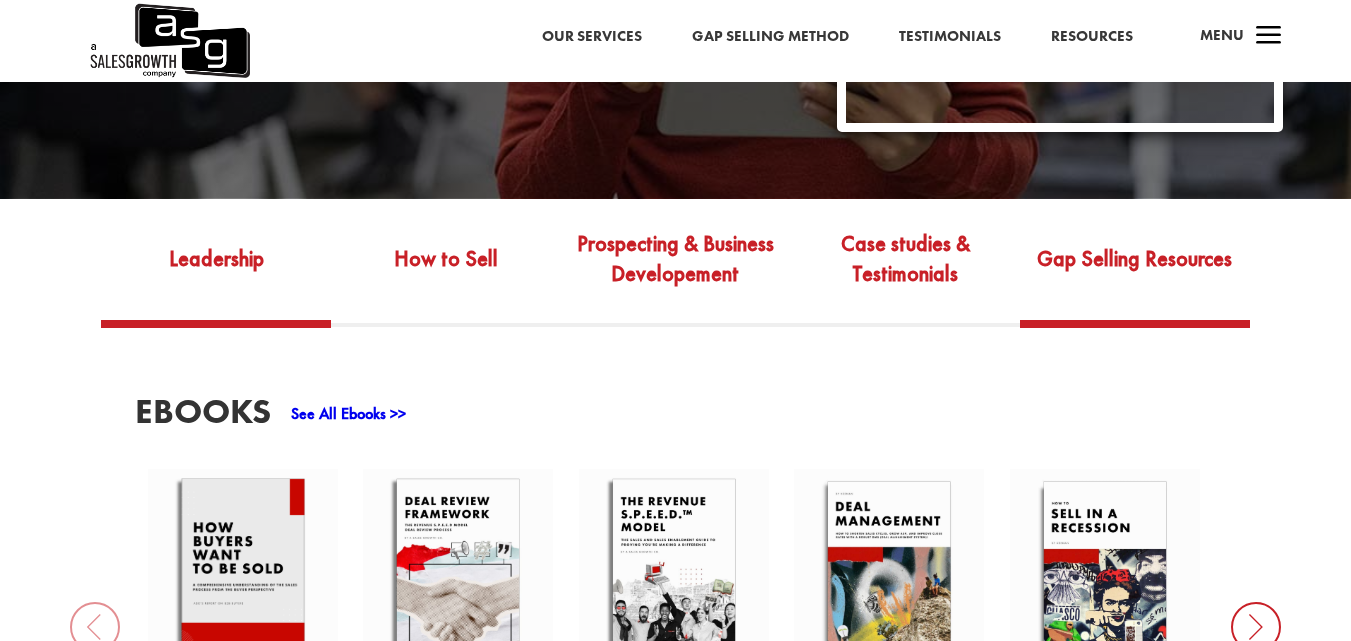 click on "Gap Selling Resources" at bounding box center [1135, 273] 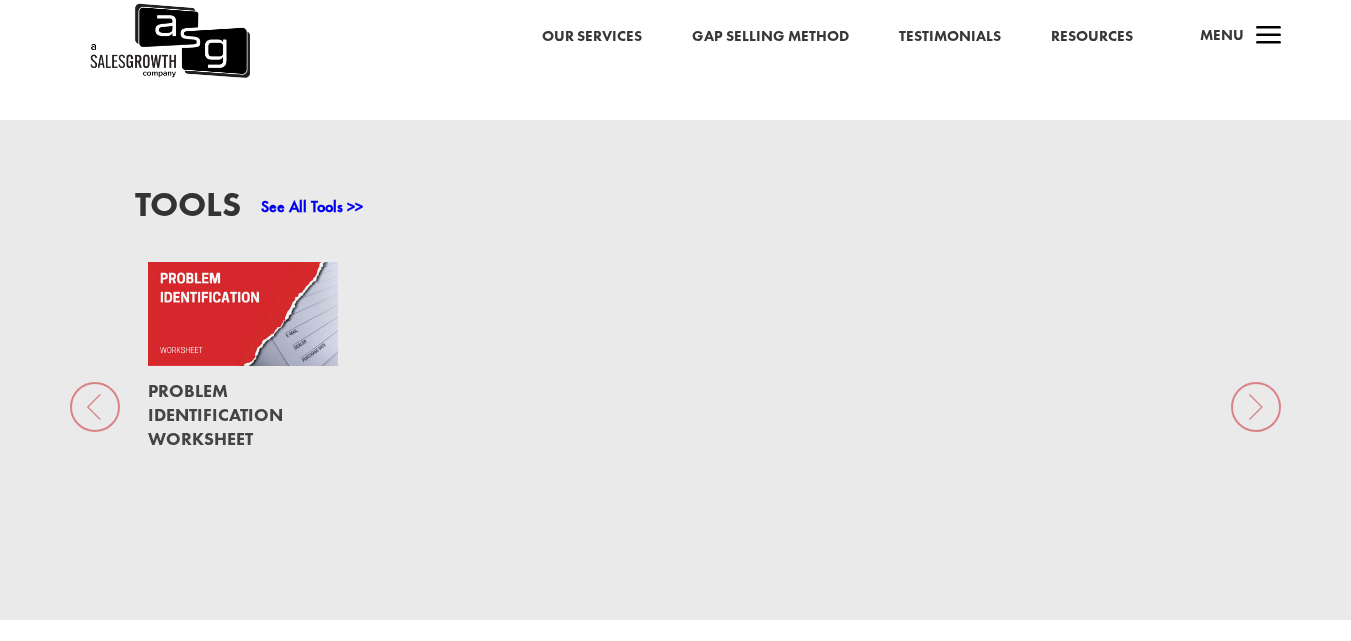 scroll, scrollTop: 1500, scrollLeft: 0, axis: vertical 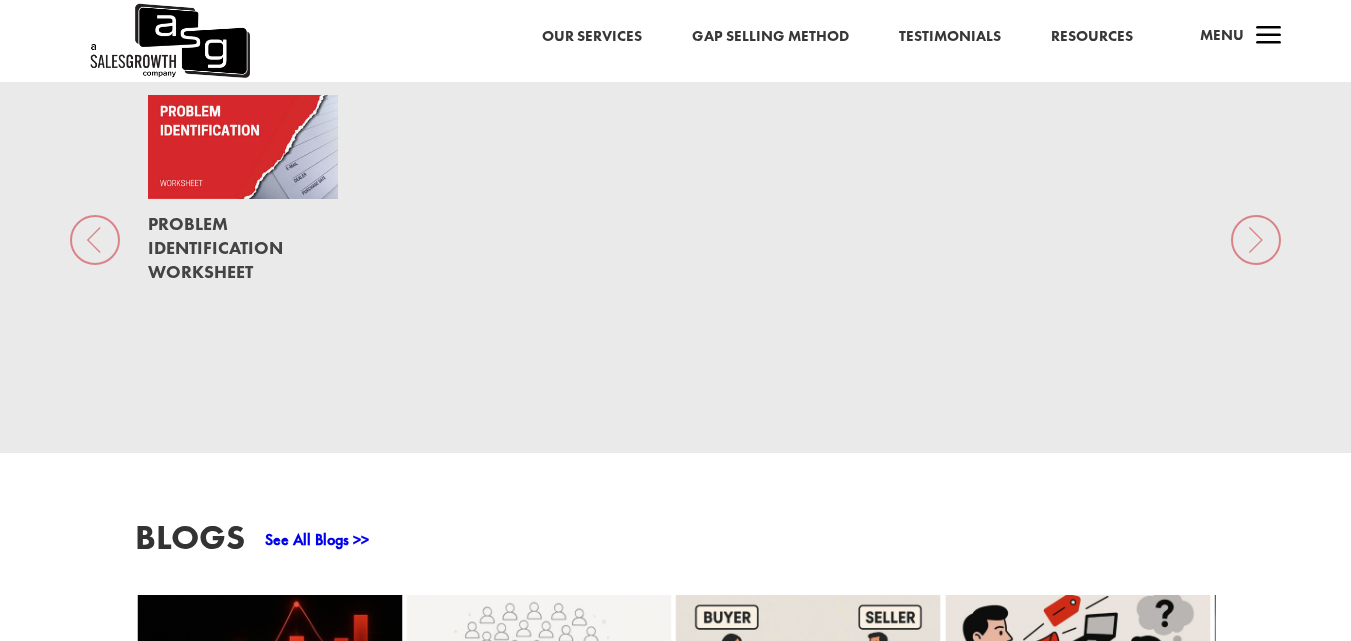 click at bounding box center (243, 248) 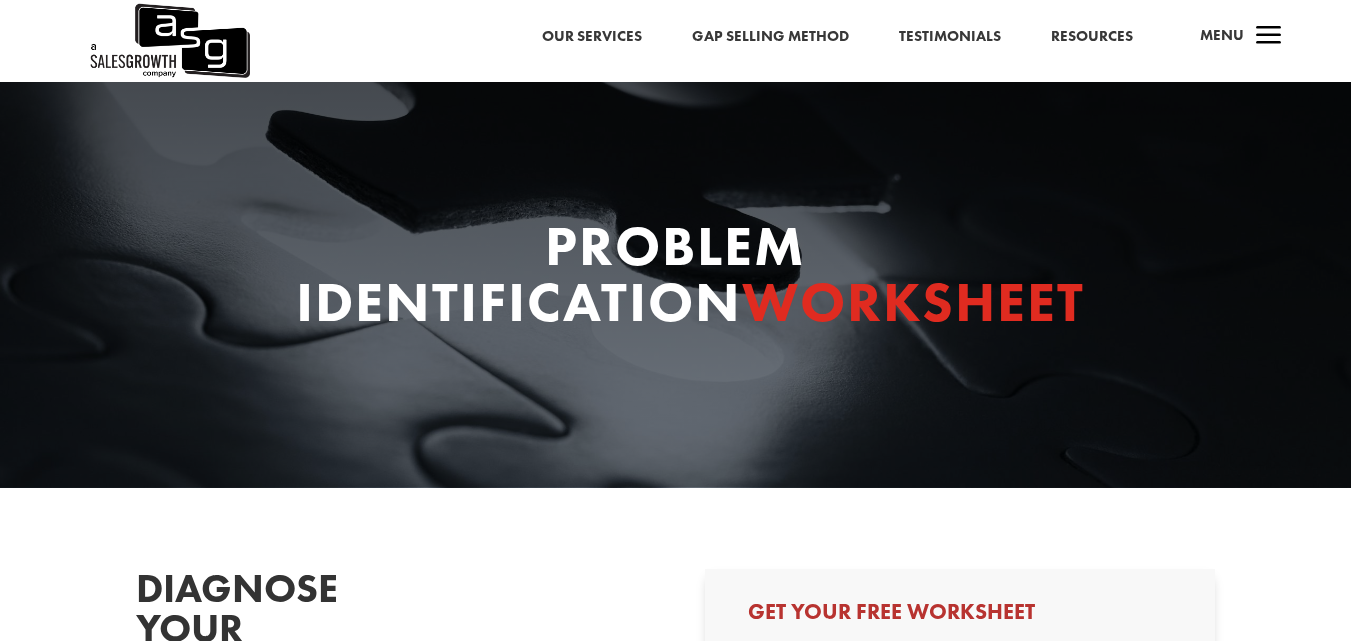 scroll, scrollTop: 0, scrollLeft: 0, axis: both 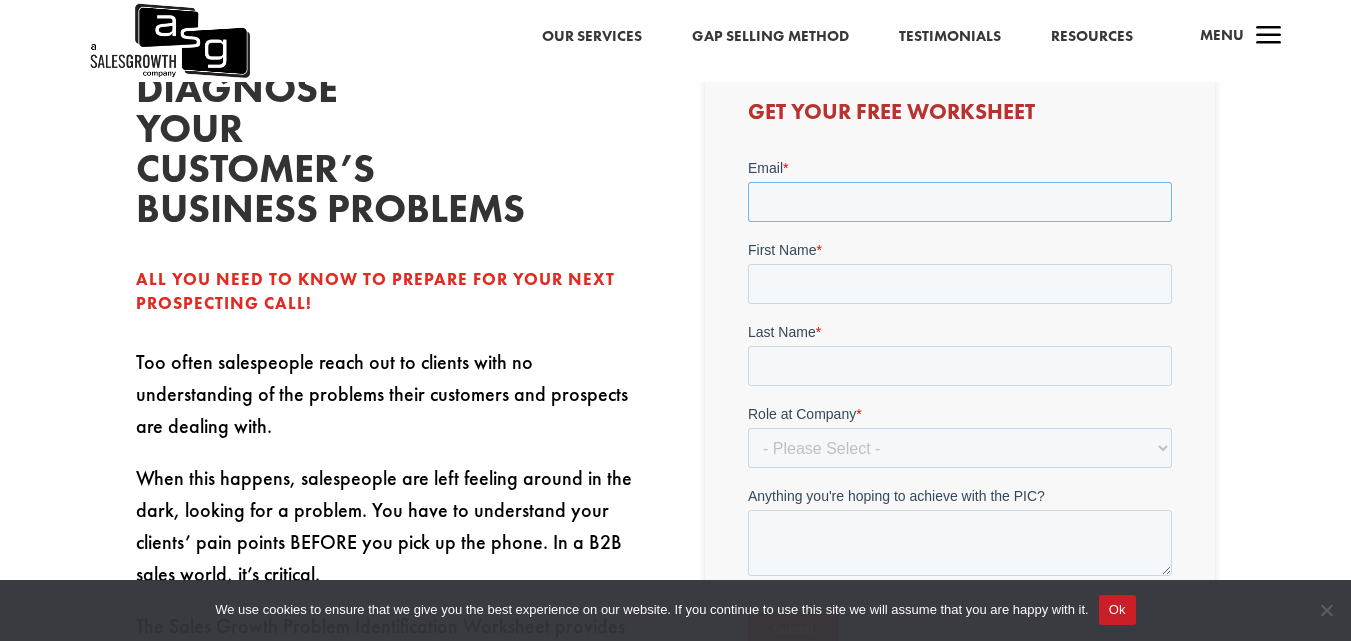 click on "Email *" at bounding box center (960, 201) 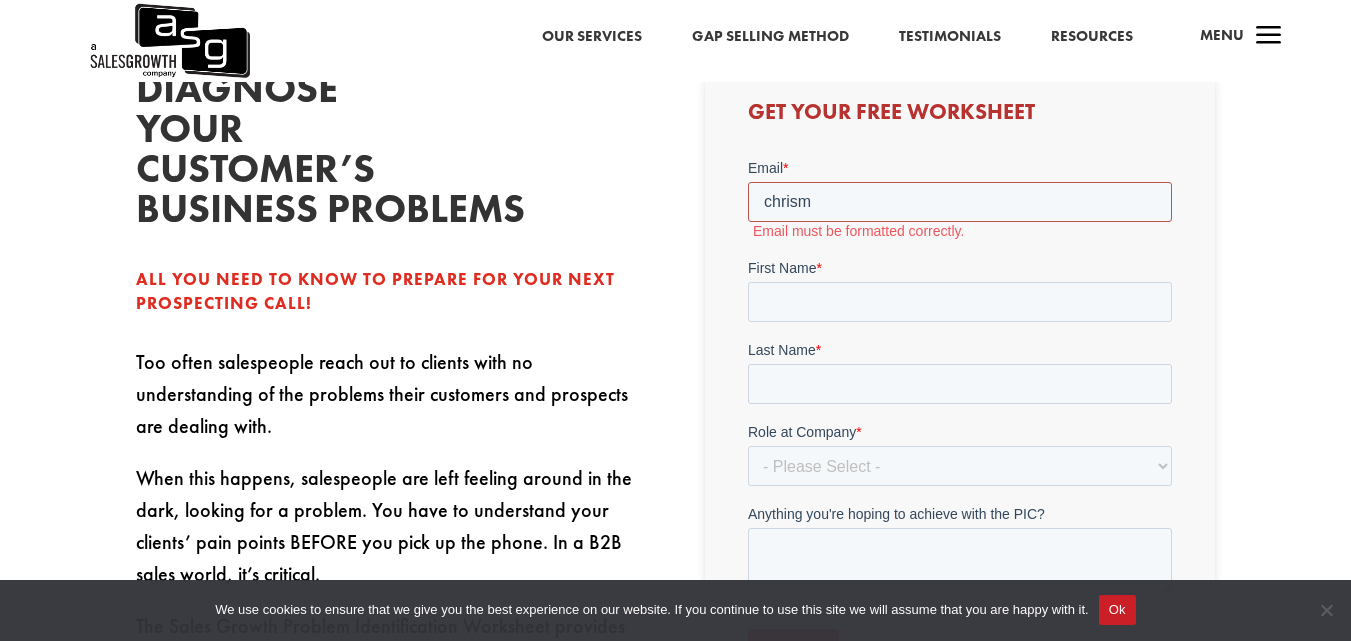 type on "chrismuller659@gmail.com" 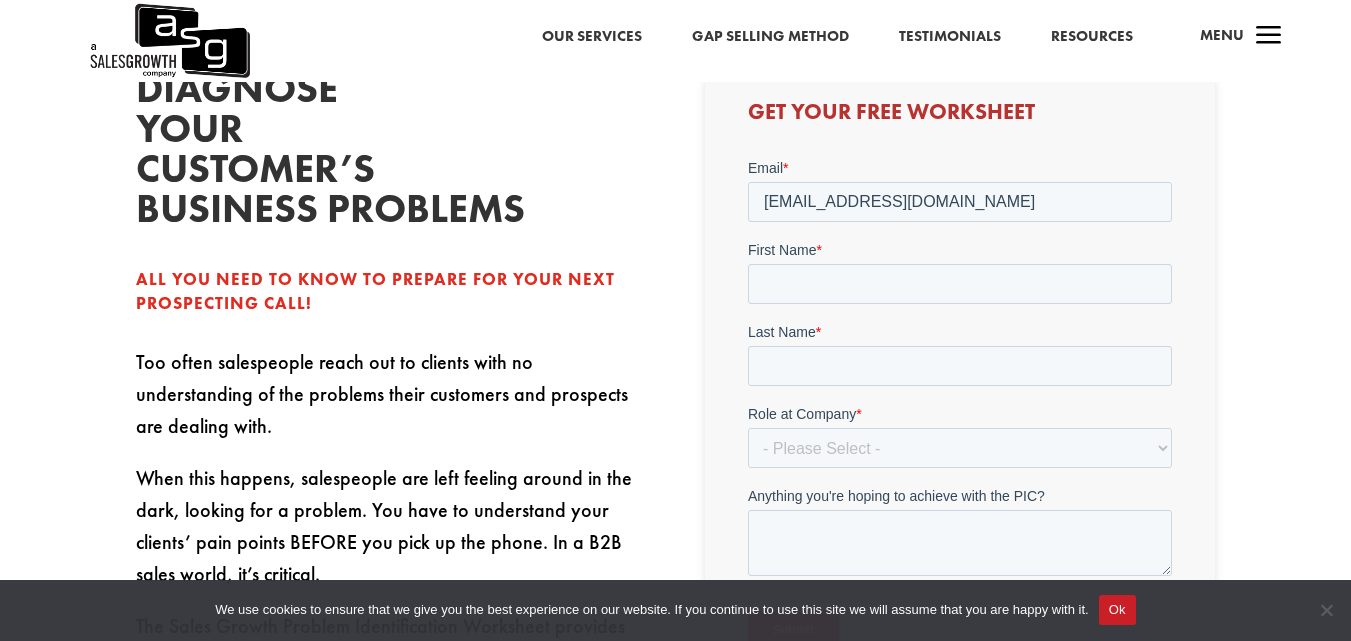 click on "Email * chrismuller659@gmail.com First Name * Last Name * Role at Company * - Please Select - C-Level (CRO, CSO, etc) Senior Leadership (VP of Sales, VP of Enablement, etc) Director/Manager (Sales Director, Regional Sales Manager, etc) Individual Contributor (AE, SDR, CSM, etc) Other Anything you're hoping to achieve with the PIC?  Submit" at bounding box center [960, 411] 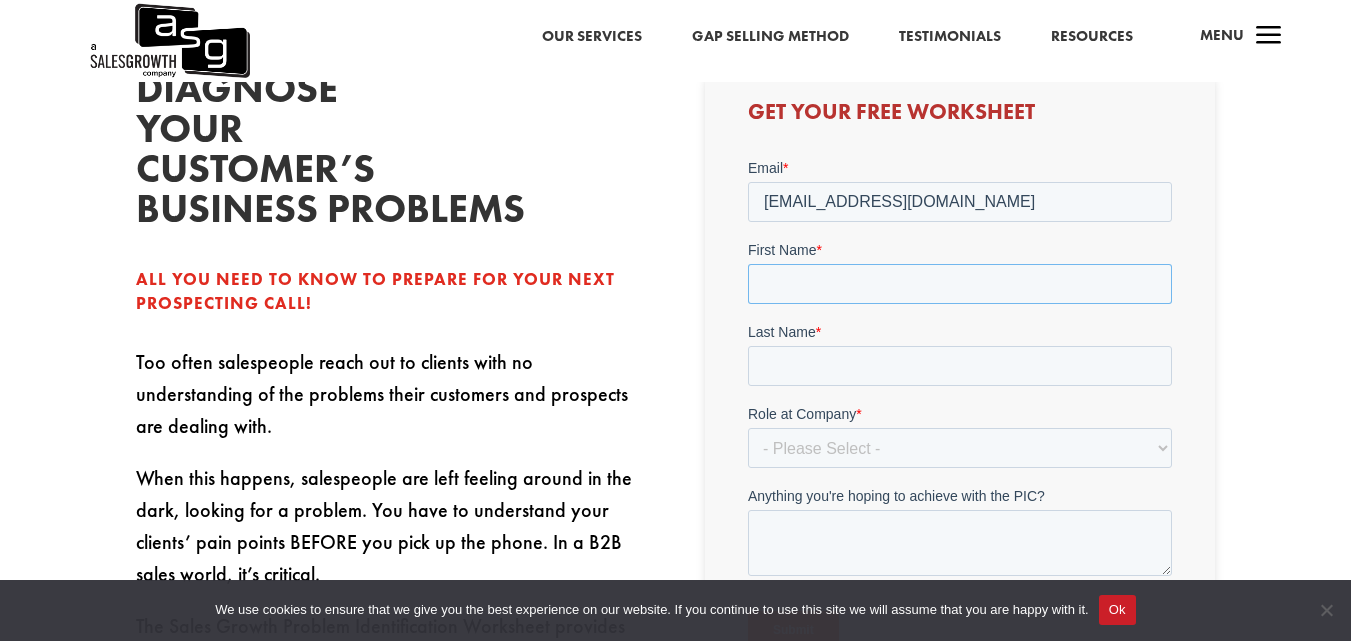 click on "First Name *" at bounding box center (960, 283) 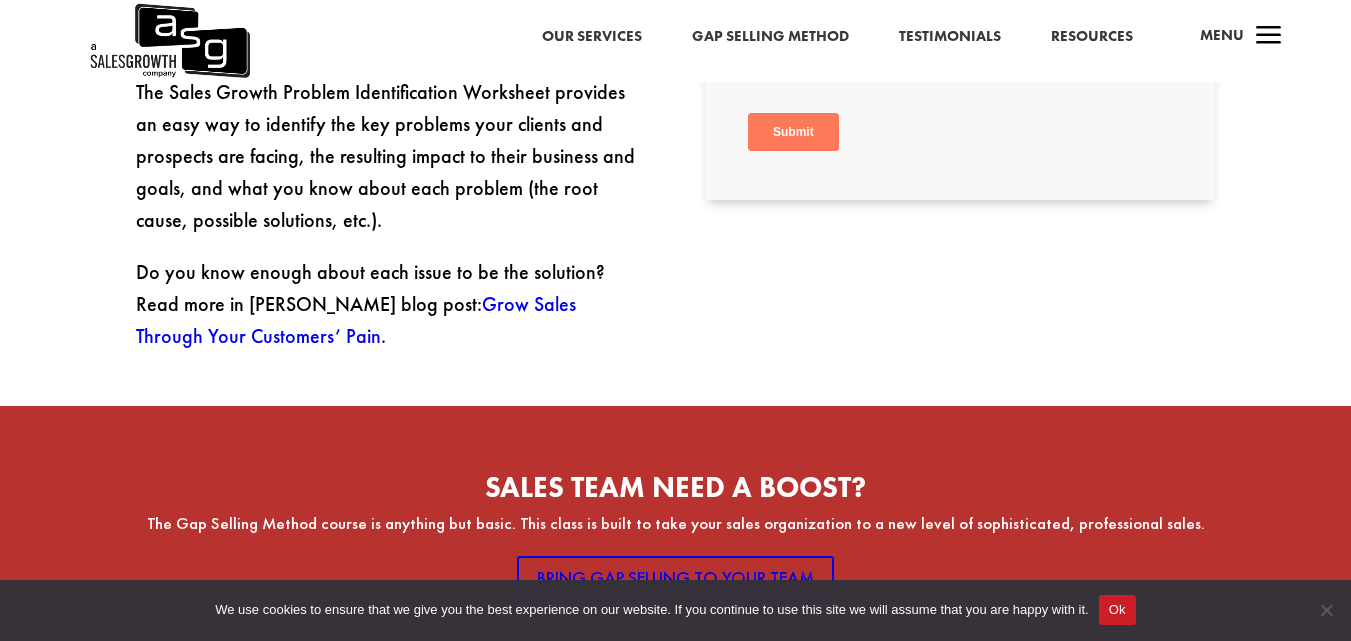 scroll, scrollTop: 800, scrollLeft: 0, axis: vertical 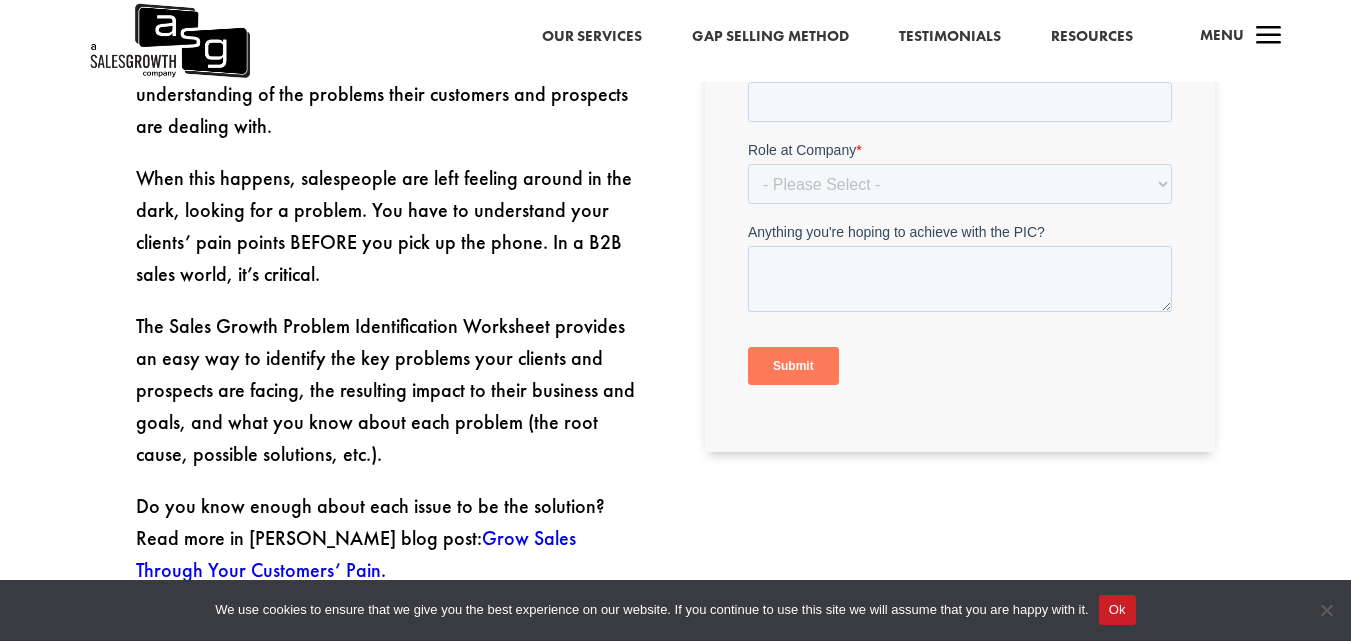 click on "Diagnose your customer’s business problems
All you need to know to prepare for your next prospecting call!
Too often salespeople reach out to clients with no understanding of the problems their customers and prospects are dealing with.
When this happens, salespeople are left feeling around in the dark, looking for a problem. You have to understand your clients’ pain points BEFORE you pick up the phone. In a B2B sales world, it’s critical.
The Sales Growth Problem Identification Worksheet provides an easy way to identify the key problems your clients and prospects are facing, the resulting impact to their business and goals, and what you know about each problem (the root cause, possible solutions, etc.).
Do you know enough about each issue to be the solution? Read more in Keenan’s blog post:  Grow Sales Through Your Customers’ Pain ." at bounding box center [675, 316] 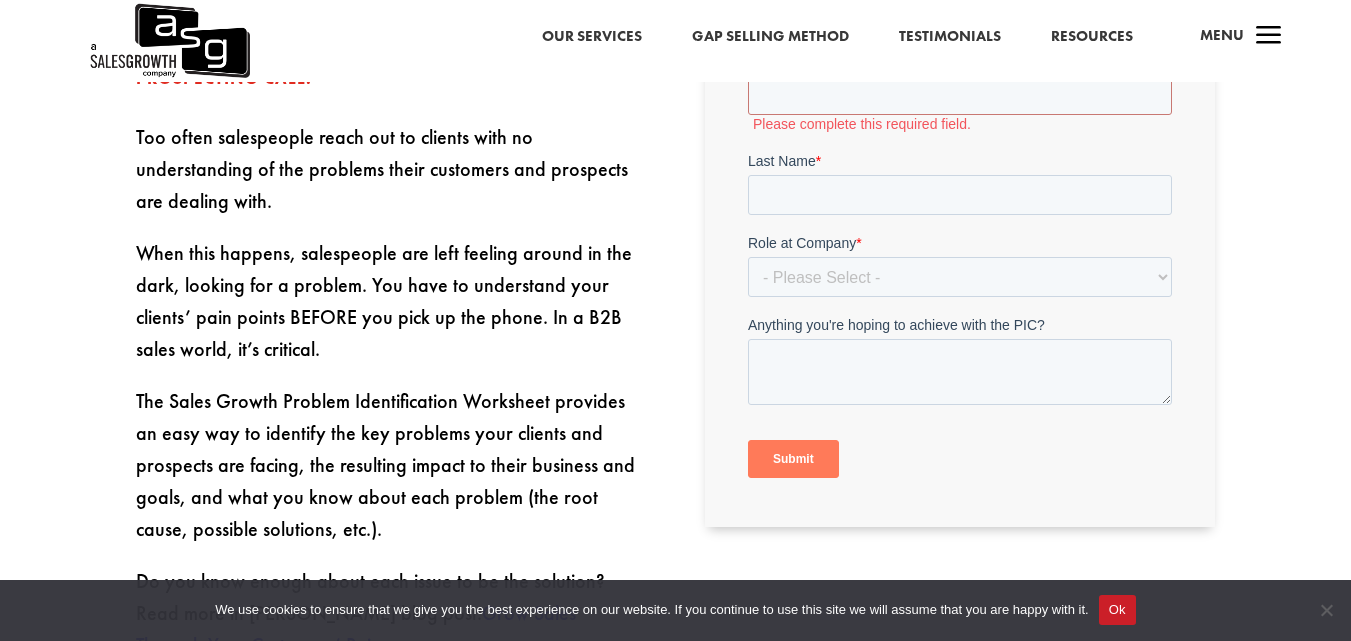 scroll, scrollTop: 600, scrollLeft: 0, axis: vertical 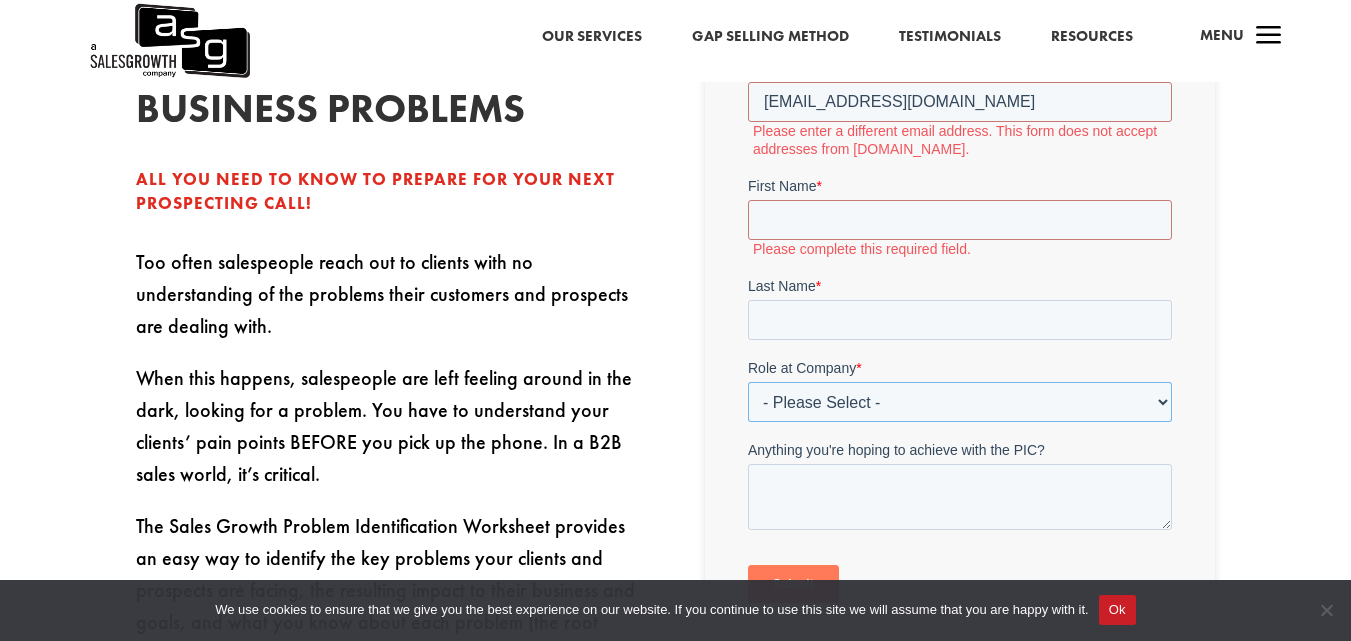 click on "- Please Select - C-Level (CRO, CSO, etc) Senior Leadership (VP of Sales, VP of Enablement, etc) Director/Manager (Sales Director, Regional Sales Manager, etc) Individual Contributor (AE, SDR, CSM, etc) Other" at bounding box center [960, 401] 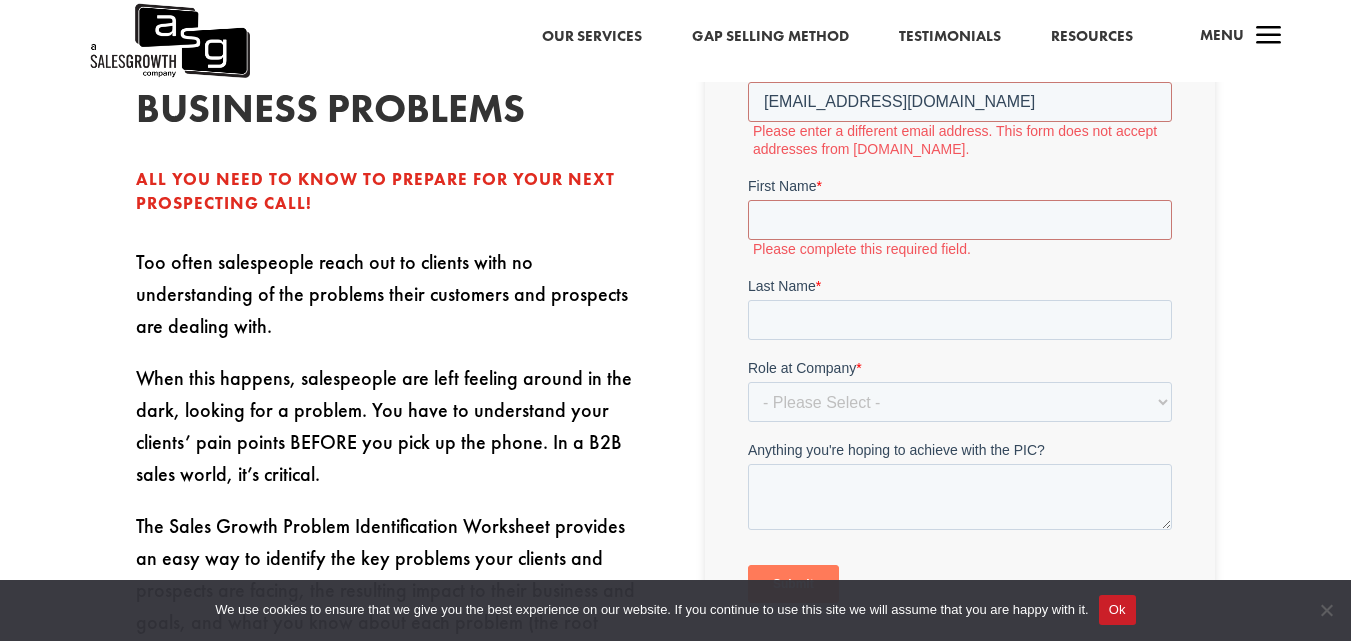 click on "Diagnose your customer’s business problems
All you need to know to prepare for your next prospecting call!
Too often salespeople reach out to clients with no understanding of the problems their customers and prospects are dealing with.
When this happens, salespeople are left feeling around in the dark, looking for a problem. You have to understand your clients’ pain points BEFORE you pick up the phone. In a B2B sales world, it’s critical.
The Sales Growth Problem Identification Worksheet provides an easy way to identify the key problems your clients and prospects are facing, the resulting impact to their business and goals, and what you know about each problem (the root cause, possible solutions, etc.).
Do you know enough about each issue to be the solution? Read more in Keenan’s blog post:  Grow Sales Through Your Customers’ Pain ." at bounding box center (675, 516) 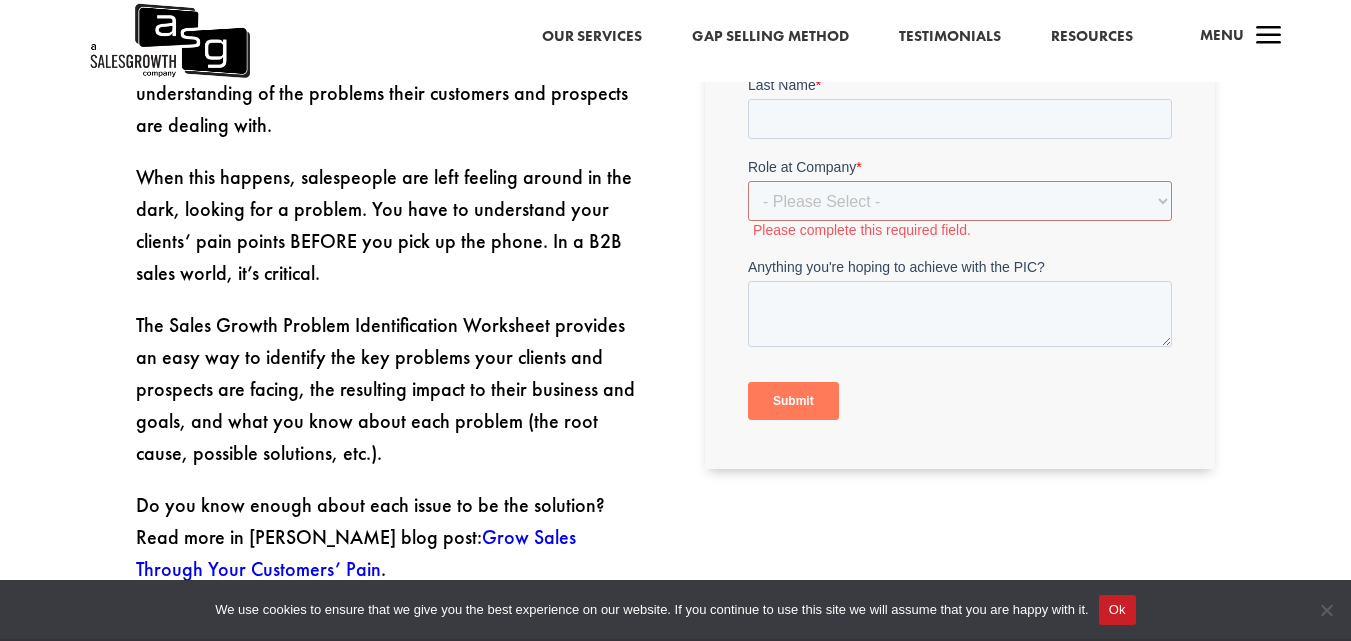scroll, scrollTop: 900, scrollLeft: 0, axis: vertical 